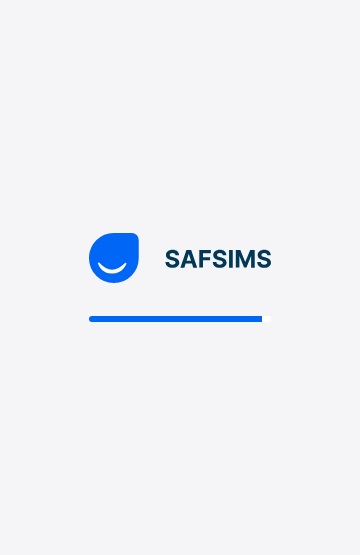scroll, scrollTop: 0, scrollLeft: 0, axis: both 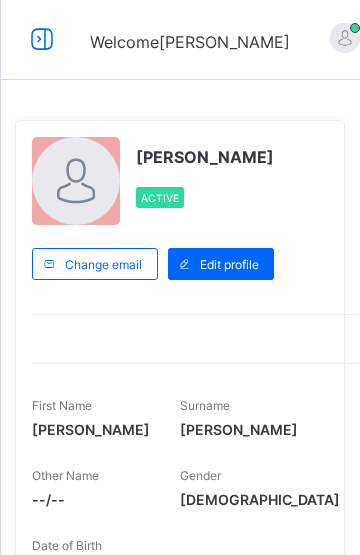 click at bounding box center (42, 39) 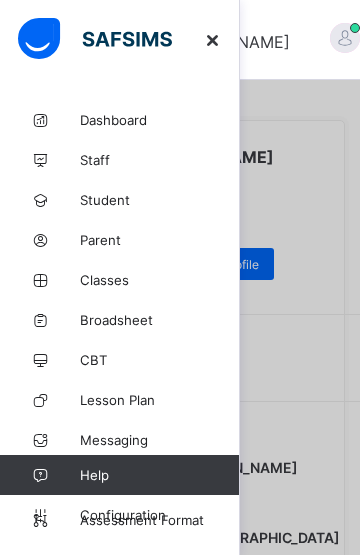 click on "Classes" at bounding box center (160, 280) 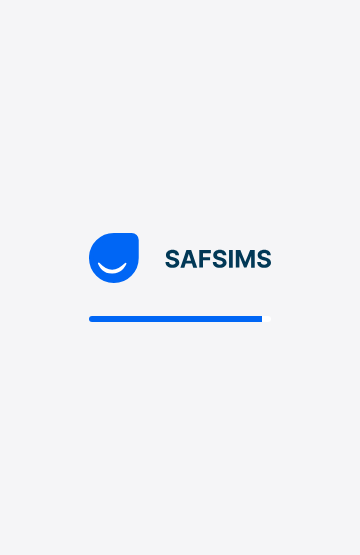 scroll, scrollTop: 0, scrollLeft: 0, axis: both 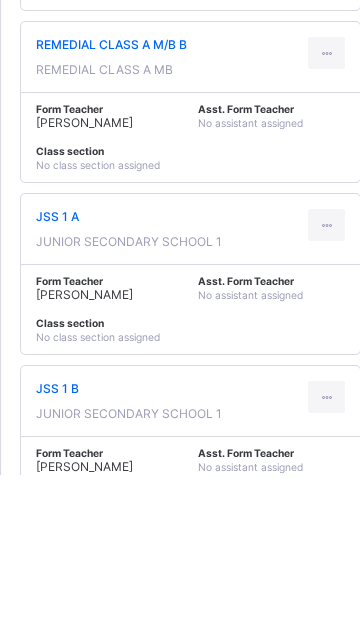 click at bounding box center (326, 374) 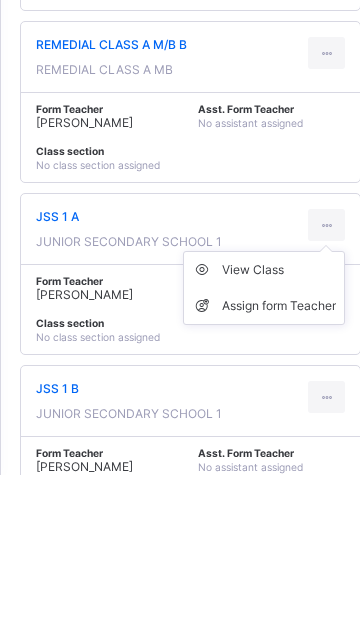 click on "View Class" at bounding box center (279, 419) 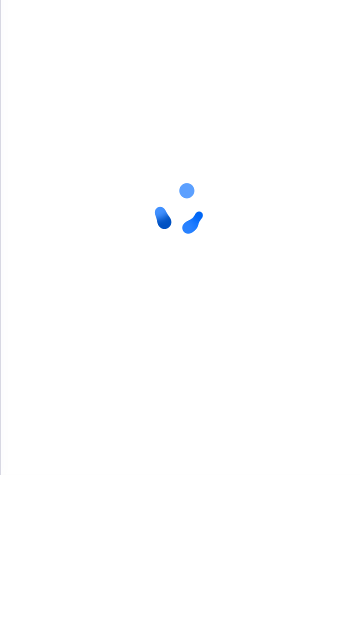 scroll, scrollTop: 0, scrollLeft: 0, axis: both 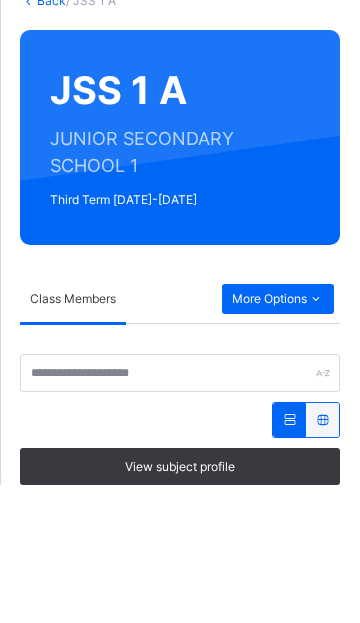 click on "More Options" at bounding box center (278, 437) 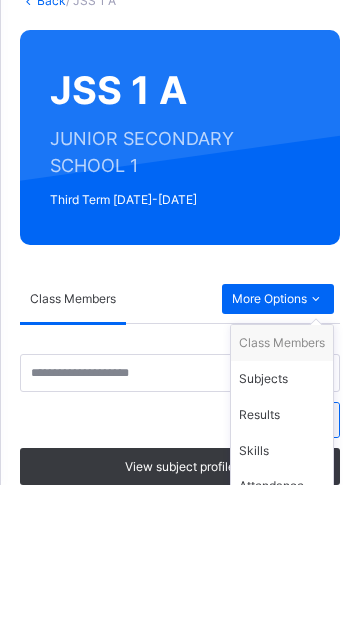 click on "Subjects" at bounding box center (282, 517) 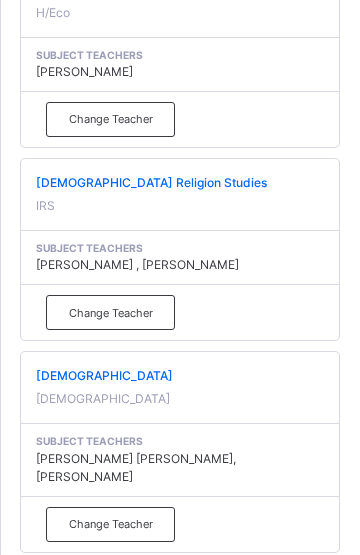 scroll, scrollTop: 1899, scrollLeft: 0, axis: vertical 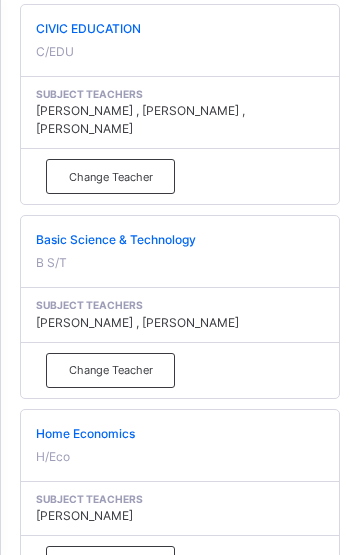 click on "Change Teacher" at bounding box center [259, -80] 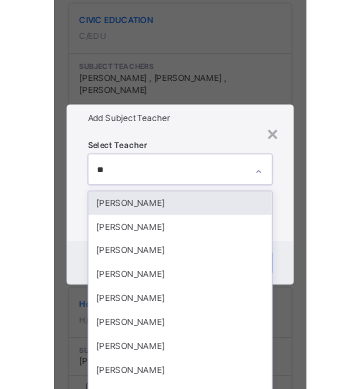 scroll, scrollTop: 1279, scrollLeft: 0, axis: vertical 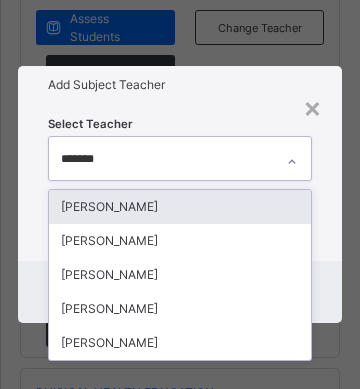 click on "[PERSON_NAME]" at bounding box center (180, 207) 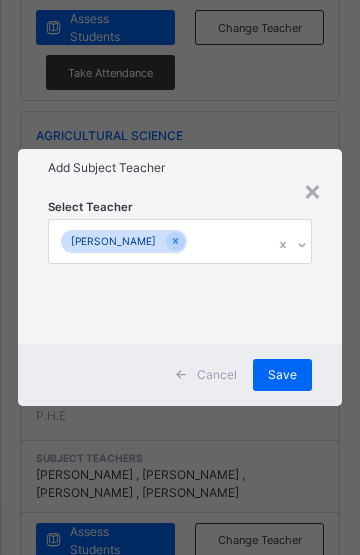 click on "Save" at bounding box center [282, 375] 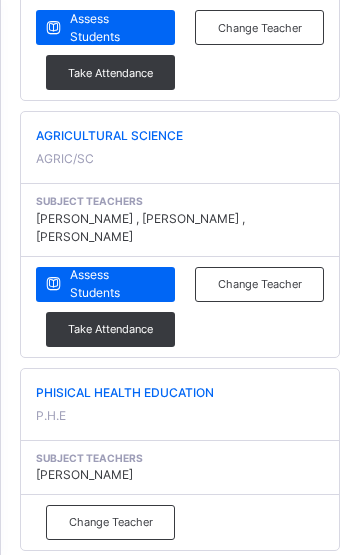 click on "Change Teacher" at bounding box center (111, 1314) 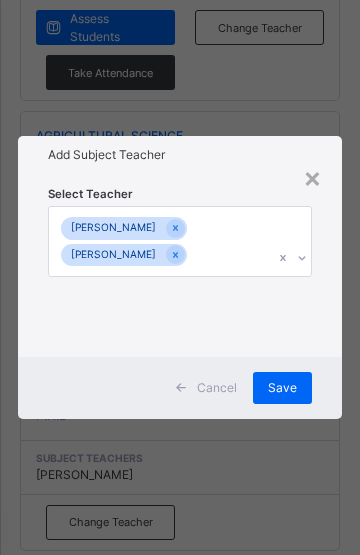 click on "Select Teacher [PERSON_NAME]  [PERSON_NAME]" at bounding box center (180, 265) 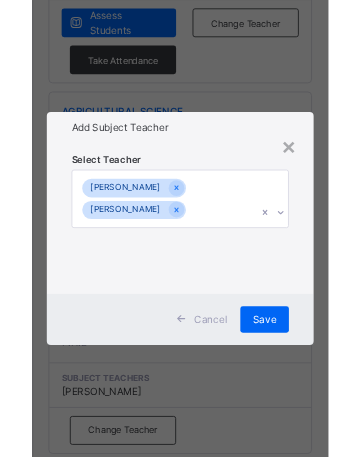 scroll, scrollTop: 2020, scrollLeft: 0, axis: vertical 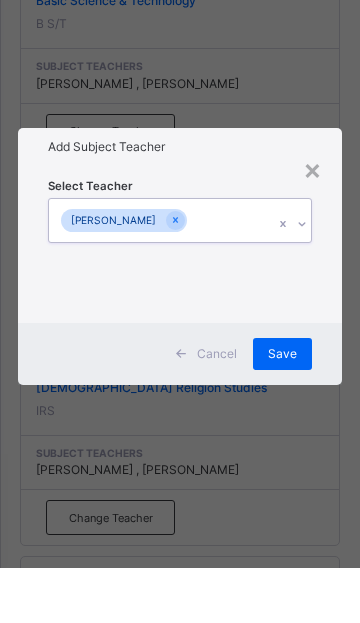 click on "Cancel Save" at bounding box center (180, 409) 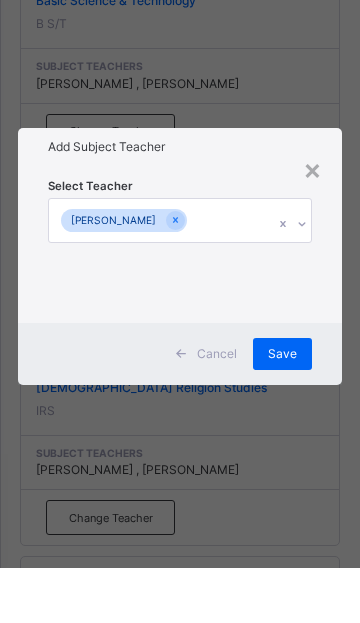 click on "× Add Subject Teacher Select Teacher [PERSON_NAME]  Cancel Save" at bounding box center (180, 311) 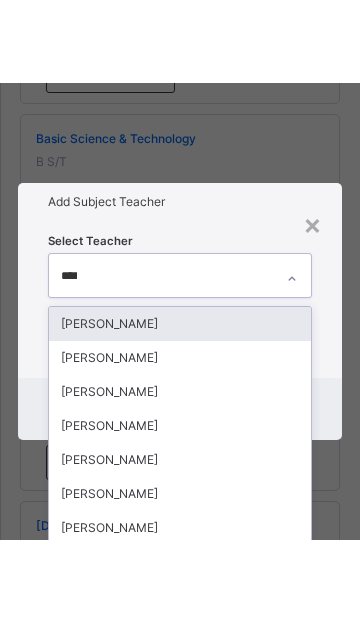 scroll, scrollTop: 0, scrollLeft: 0, axis: both 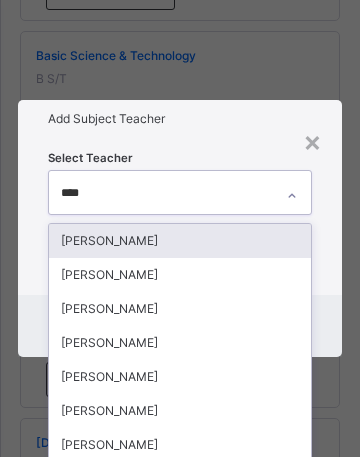 click on "[PERSON_NAME]" at bounding box center [180, 241] 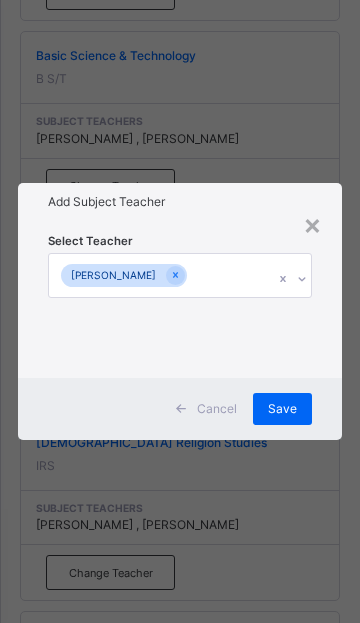 click on "Save" at bounding box center (282, 409) 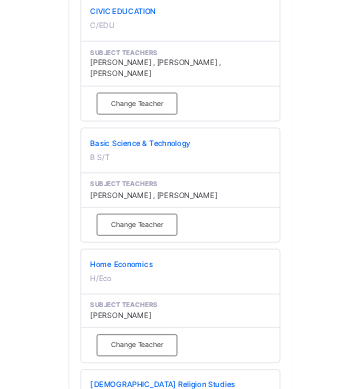 scroll, scrollTop: 1238, scrollLeft: 0, axis: vertical 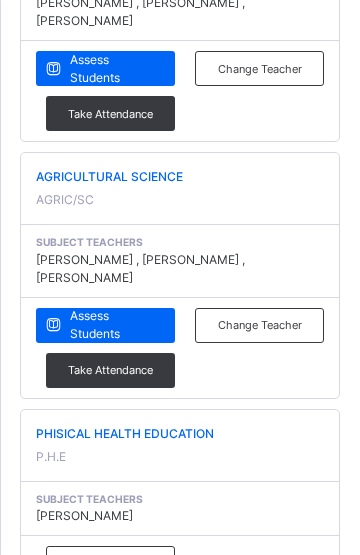 click on "Change Teacher" at bounding box center [260, 325] 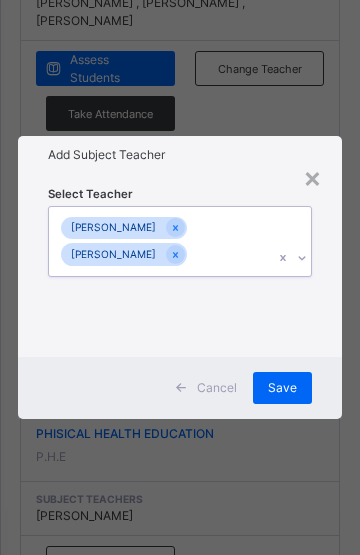 click on "Select Teacher   option [PERSON_NAME] , deselected.     0 results available. Select is focused ,type to refine list, press Down to open the menu,  press left to focus selected values [PERSON_NAME]  [PERSON_NAME]" at bounding box center (180, 265) 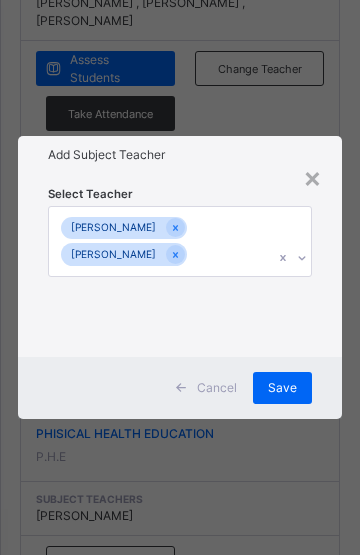 click on "× Add Subject Teacher Select Teacher [PERSON_NAME]  [PERSON_NAME]  Cancel Save" at bounding box center (180, 277) 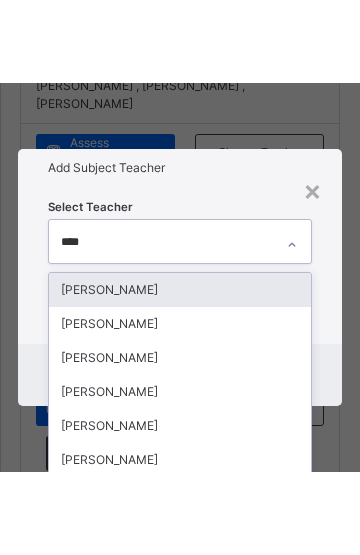 scroll, scrollTop: 0, scrollLeft: 0, axis: both 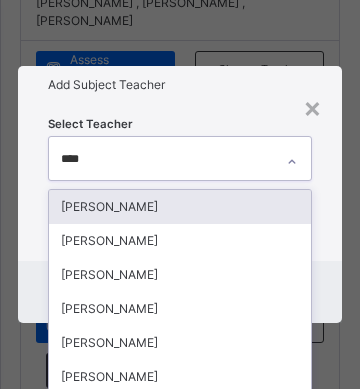 click on "[PERSON_NAME]" at bounding box center (180, 207) 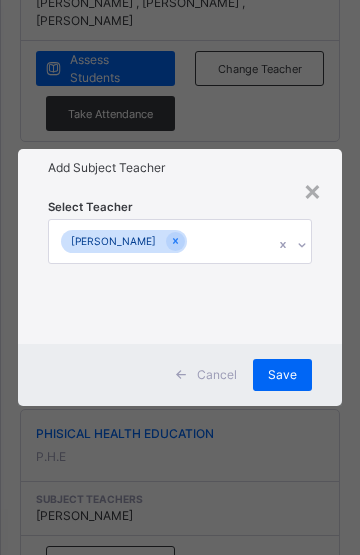 click on "Save" at bounding box center (282, 375) 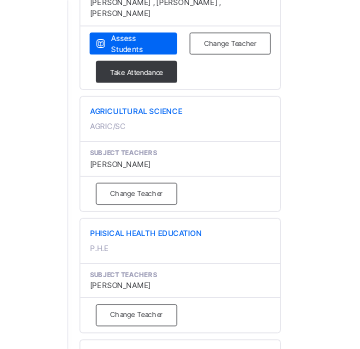 scroll, scrollTop: 0, scrollLeft: 0, axis: both 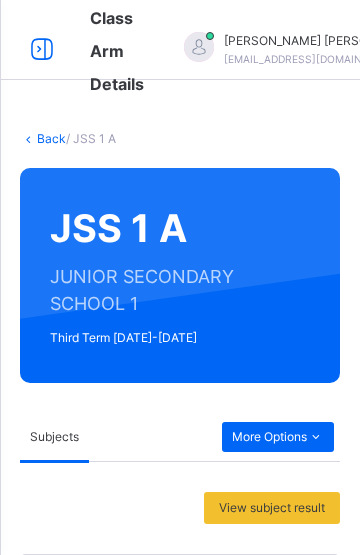 click on "Back" at bounding box center (51, 138) 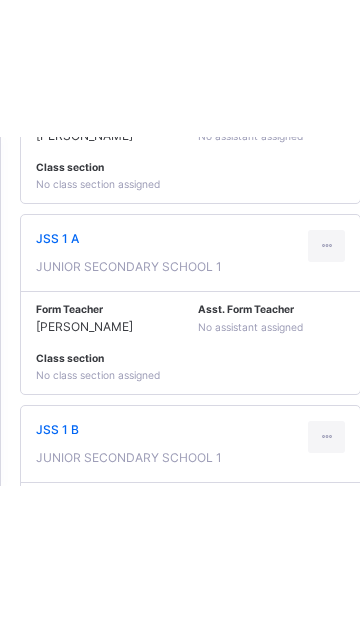 scroll, scrollTop: 1269, scrollLeft: 0, axis: vertical 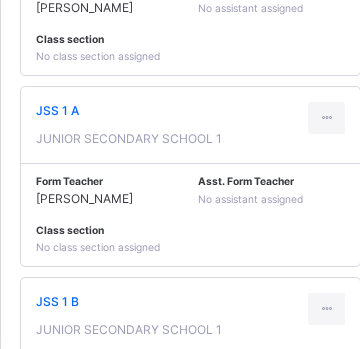 click at bounding box center [326, 309] 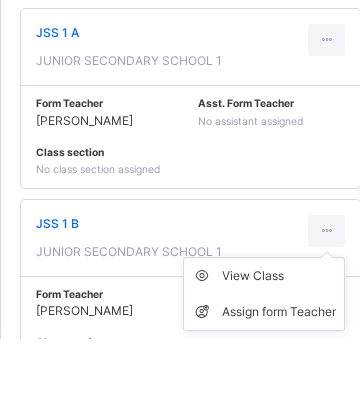 click on "View Class Assign form Teacher JSS 1   B   JUNIOR SECONDARY SCHOOL 1   Form Teacher     [PERSON_NAME]      Asst. Form Teacher   No assistant assigned   Class section   No class section assigned" at bounding box center (190, 367) 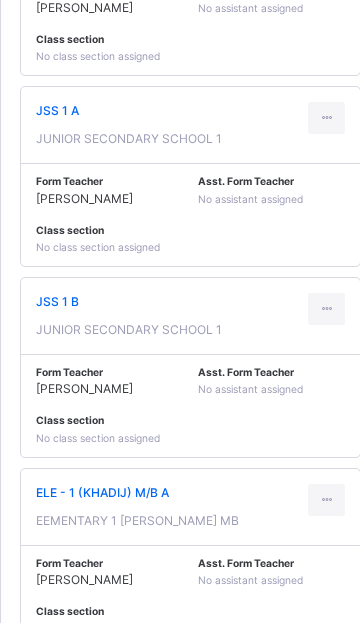 click at bounding box center (326, 309) 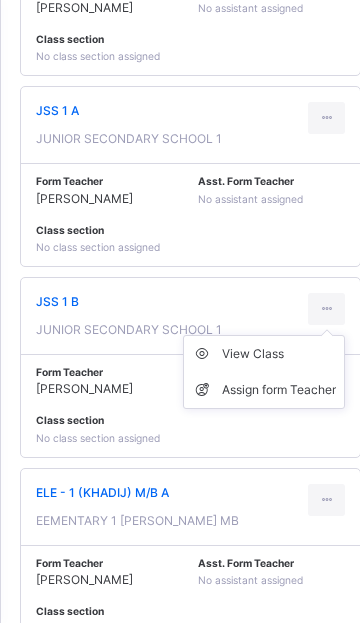 click on "View Class" at bounding box center (279, 354) 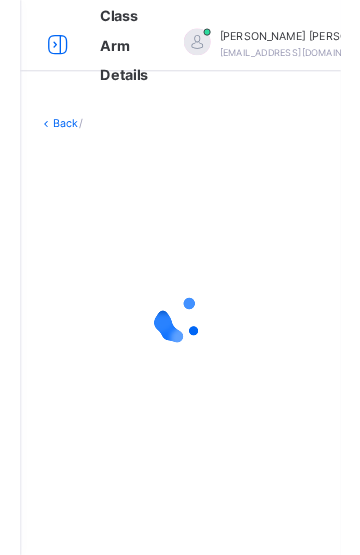 scroll, scrollTop: 0, scrollLeft: 0, axis: both 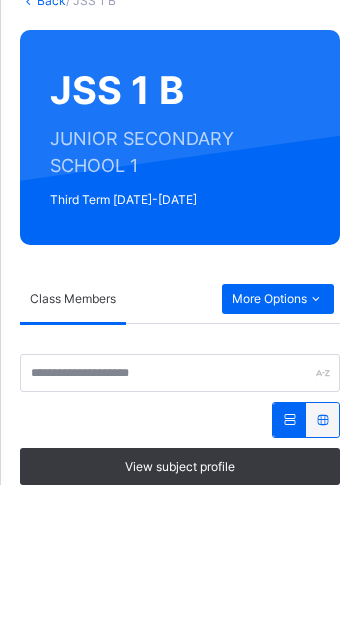 click on "More Options" at bounding box center [278, 437] 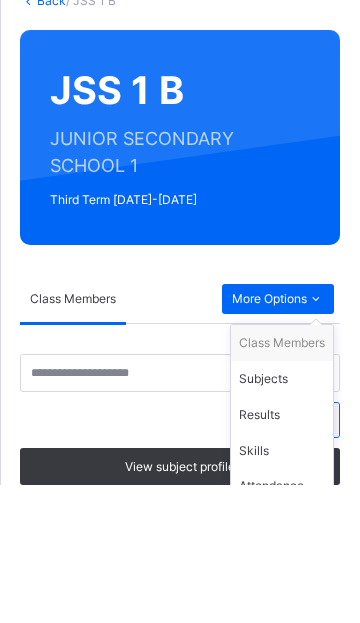 click on "Subjects" at bounding box center (282, 517) 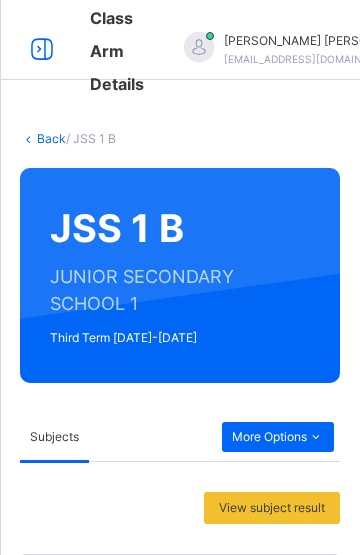 click on "Change Teacher" at bounding box center [110, 1563] 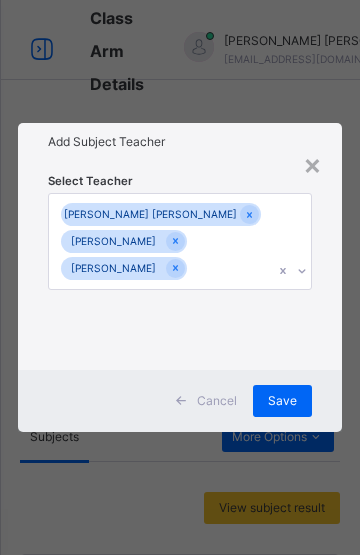 click on "Add Subject Teacher" at bounding box center (180, 142) 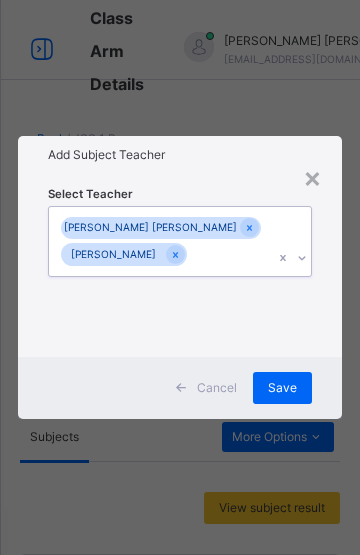 click on "Select Teacher   option [PERSON_NAME] , deselected.     0 results available. Select is focused ,type to refine list, press Down to open the menu,  press left to focus selected values [PERSON_NAME] [PERSON_NAME] [PERSON_NAME]" at bounding box center (180, 265) 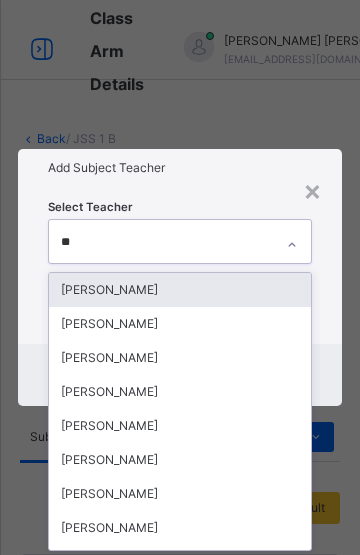 click on "[PERSON_NAME]" at bounding box center (180, 358) 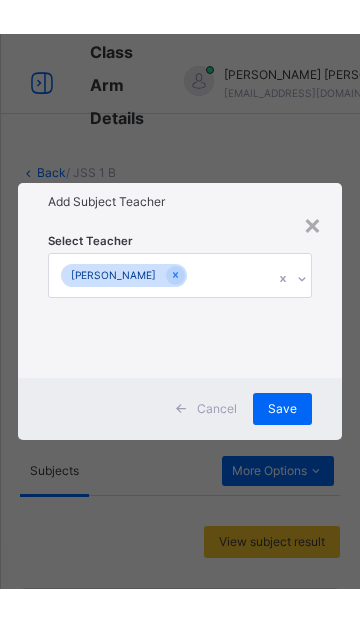 scroll, scrollTop: 1002, scrollLeft: 0, axis: vertical 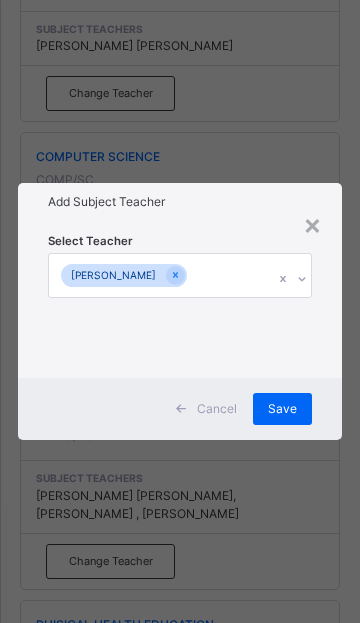 click on "Save" at bounding box center (282, 409) 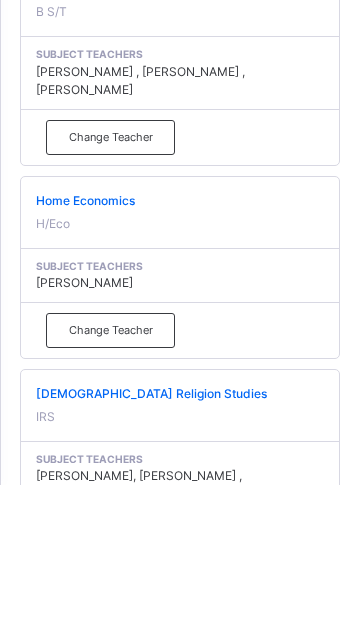 scroll, scrollTop: 1893, scrollLeft: 0, axis: vertical 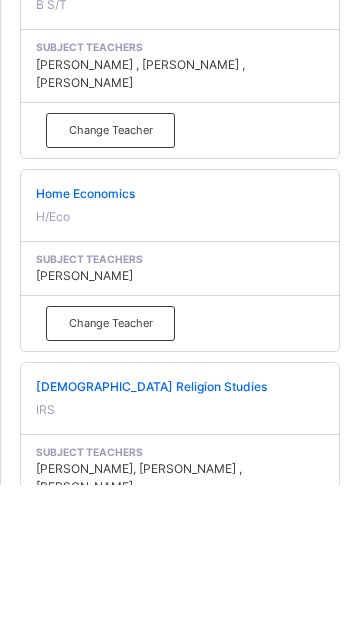 click on "Change Teacher" at bounding box center [111, 673] 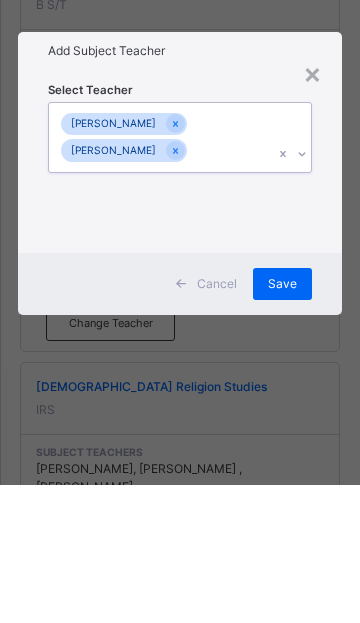 click on "Select Teacher   option [PERSON_NAME] , deselected.     0 results available. Select is focused ,type to refine list, press Down to open the menu,  press left to focus selected values [PERSON_NAME] Inuwa [PERSON_NAME]" at bounding box center [180, 299] 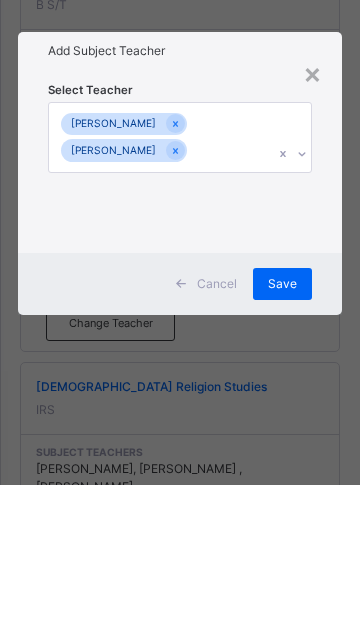 click on "× Add Subject Teacher Select Teacher [PERSON_NAME] Inuwa [PERSON_NAME]  Cancel Save" at bounding box center [180, 311] 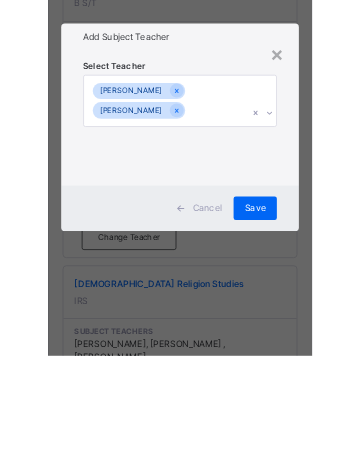 scroll, scrollTop: 1930, scrollLeft: 0, axis: vertical 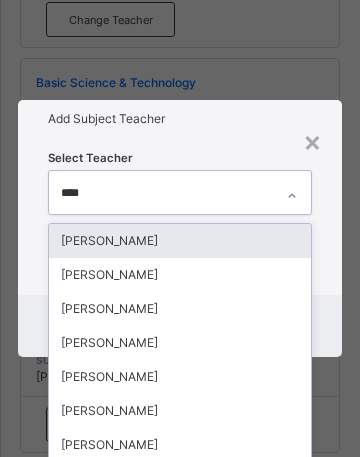 click on "[PERSON_NAME]" at bounding box center (180, 241) 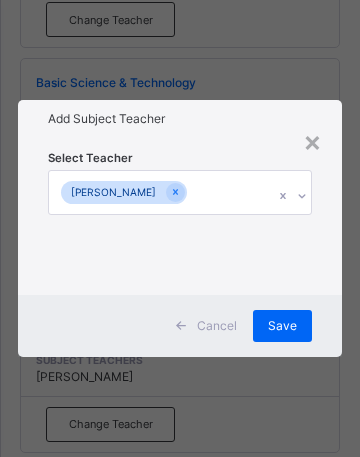 click at bounding box center (301, 196) 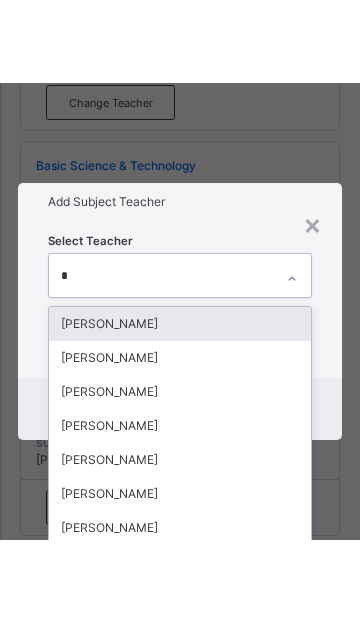 scroll, scrollTop: 0, scrollLeft: 0, axis: both 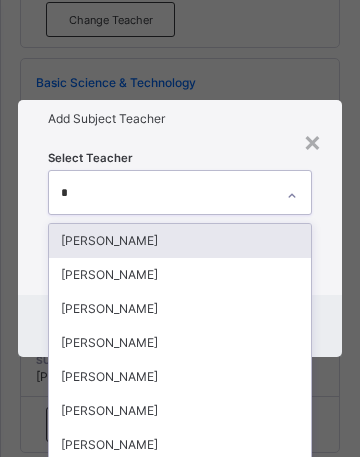 click on "[PERSON_NAME]" at bounding box center (180, 309) 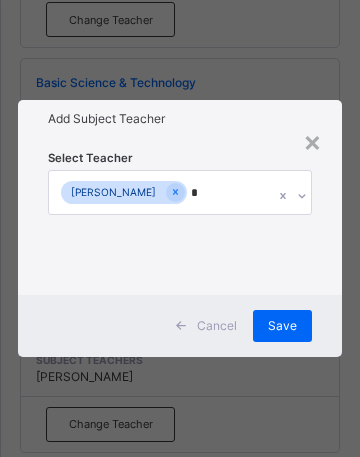 type 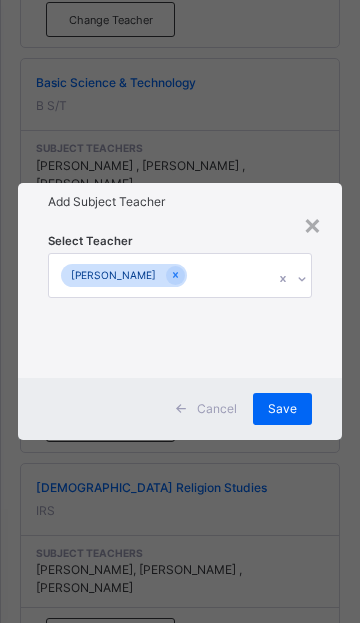 scroll, scrollTop: 1114, scrollLeft: 0, axis: vertical 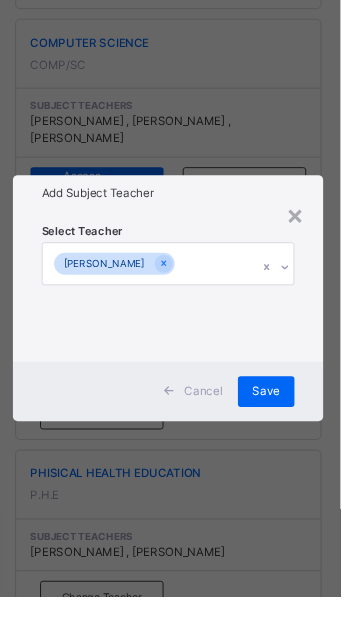 click on "Save" at bounding box center [282, 409] 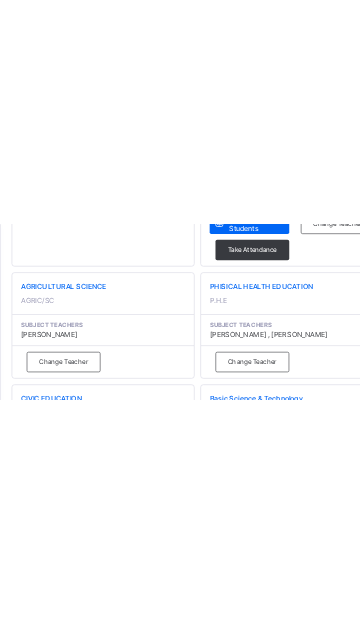 scroll, scrollTop: 514, scrollLeft: 0, axis: vertical 